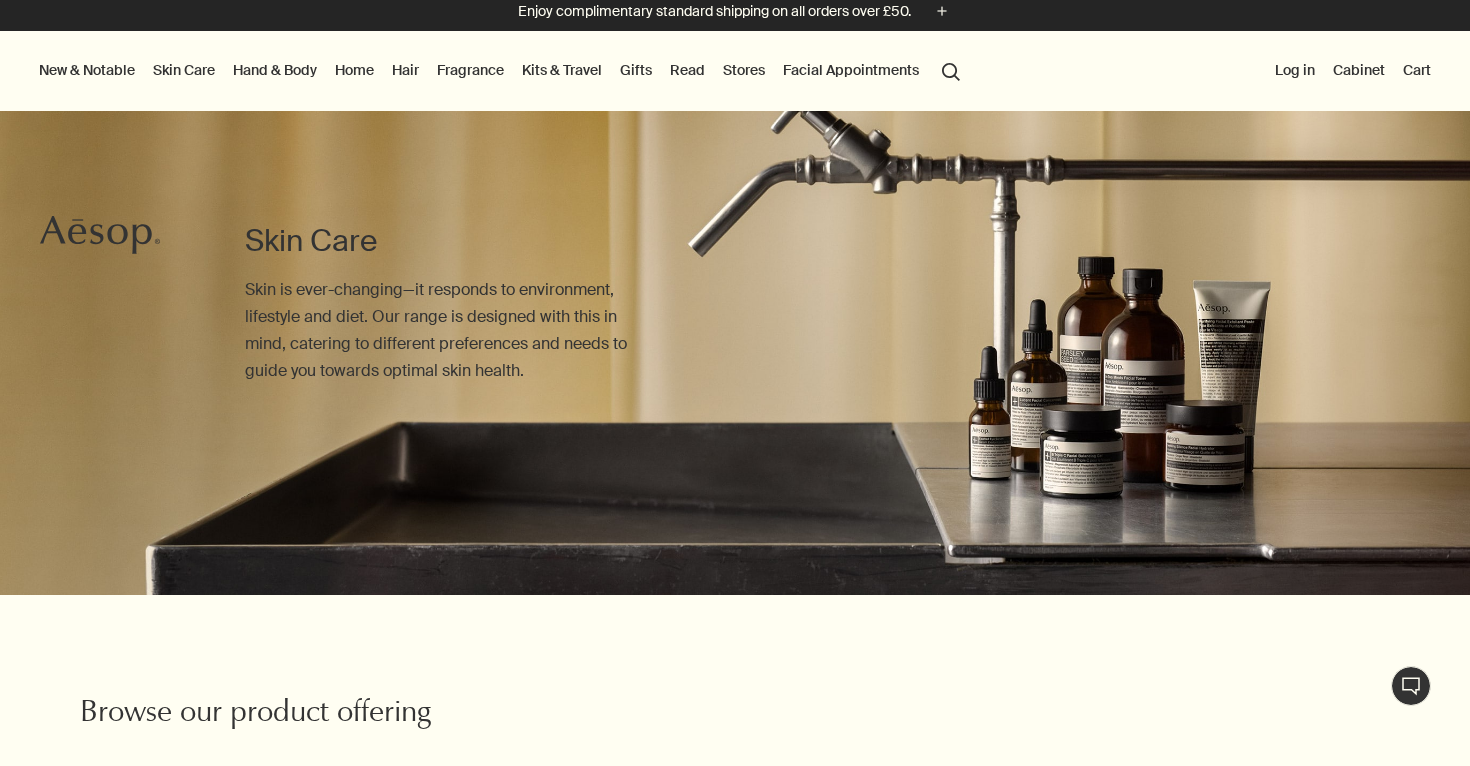 scroll, scrollTop: 0, scrollLeft: 0, axis: both 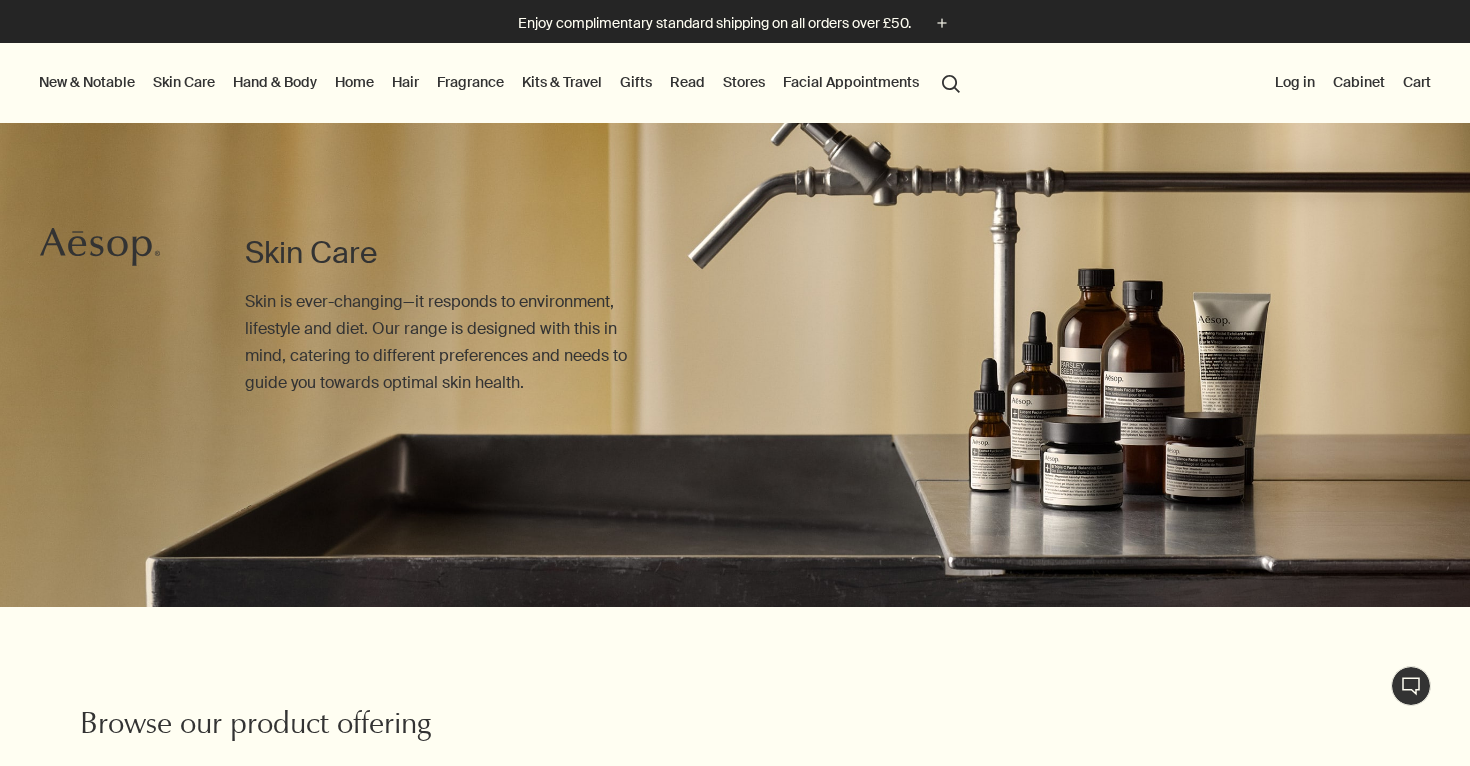 click on "Hand & Body" at bounding box center [275, 82] 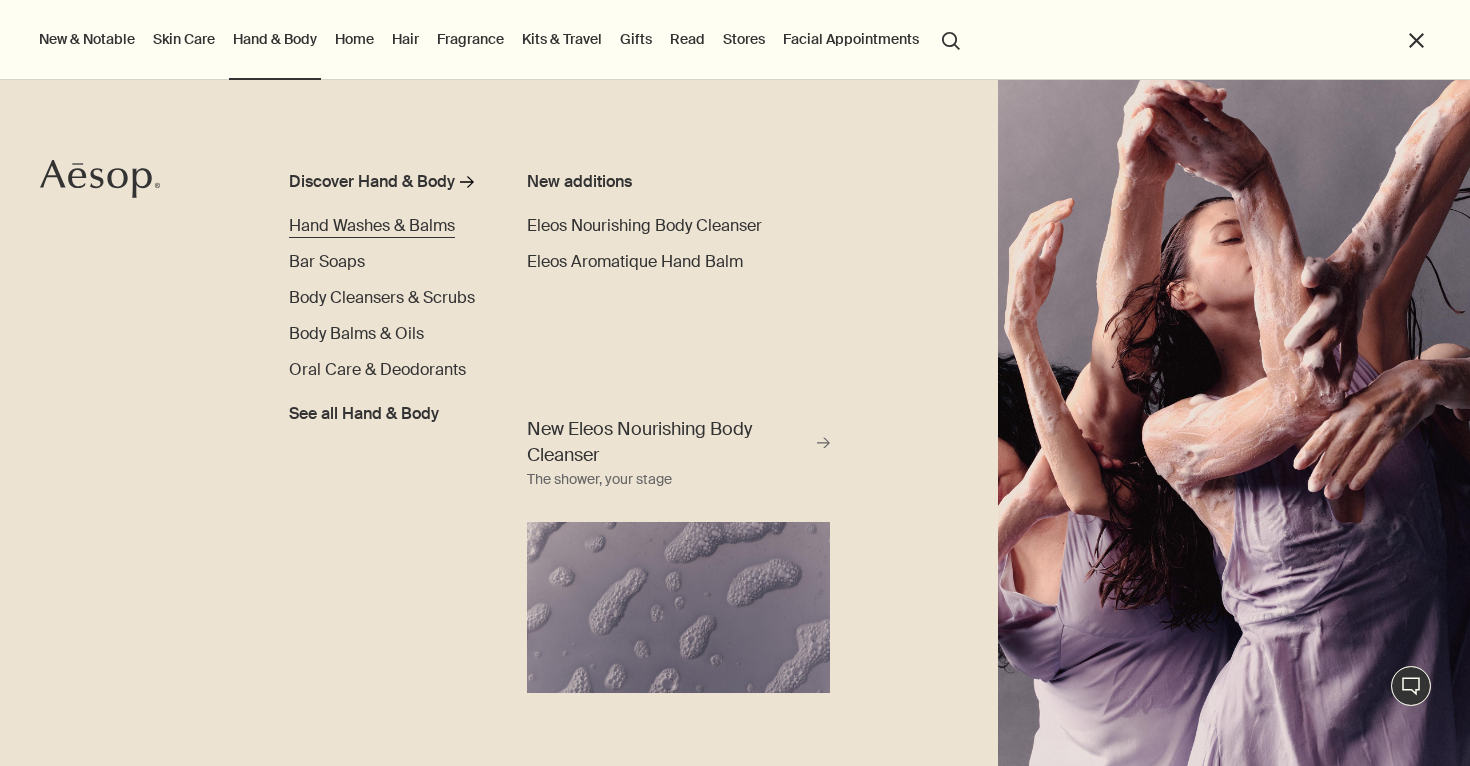 click on "Hand Washes & Balms" at bounding box center (372, 225) 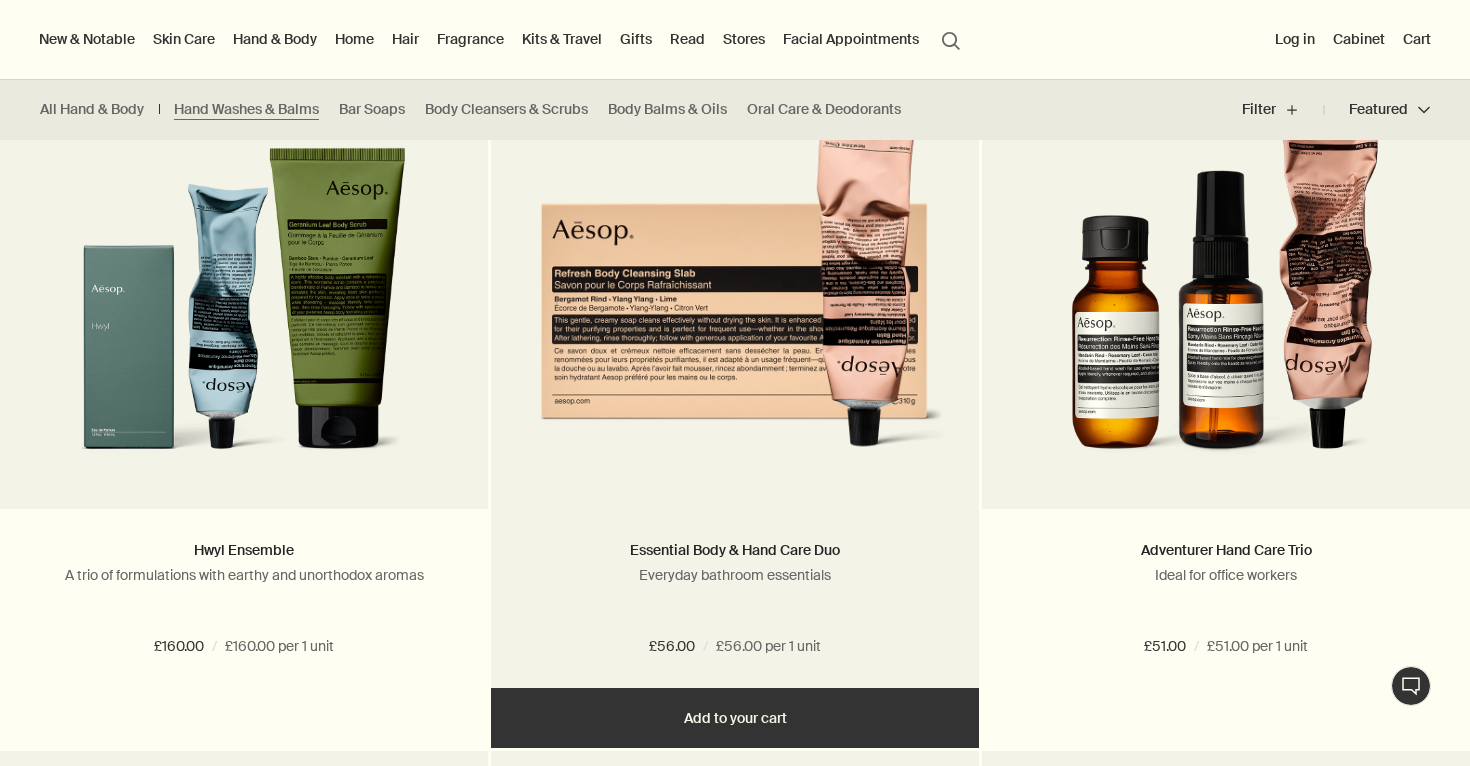 scroll, scrollTop: 2735, scrollLeft: 0, axis: vertical 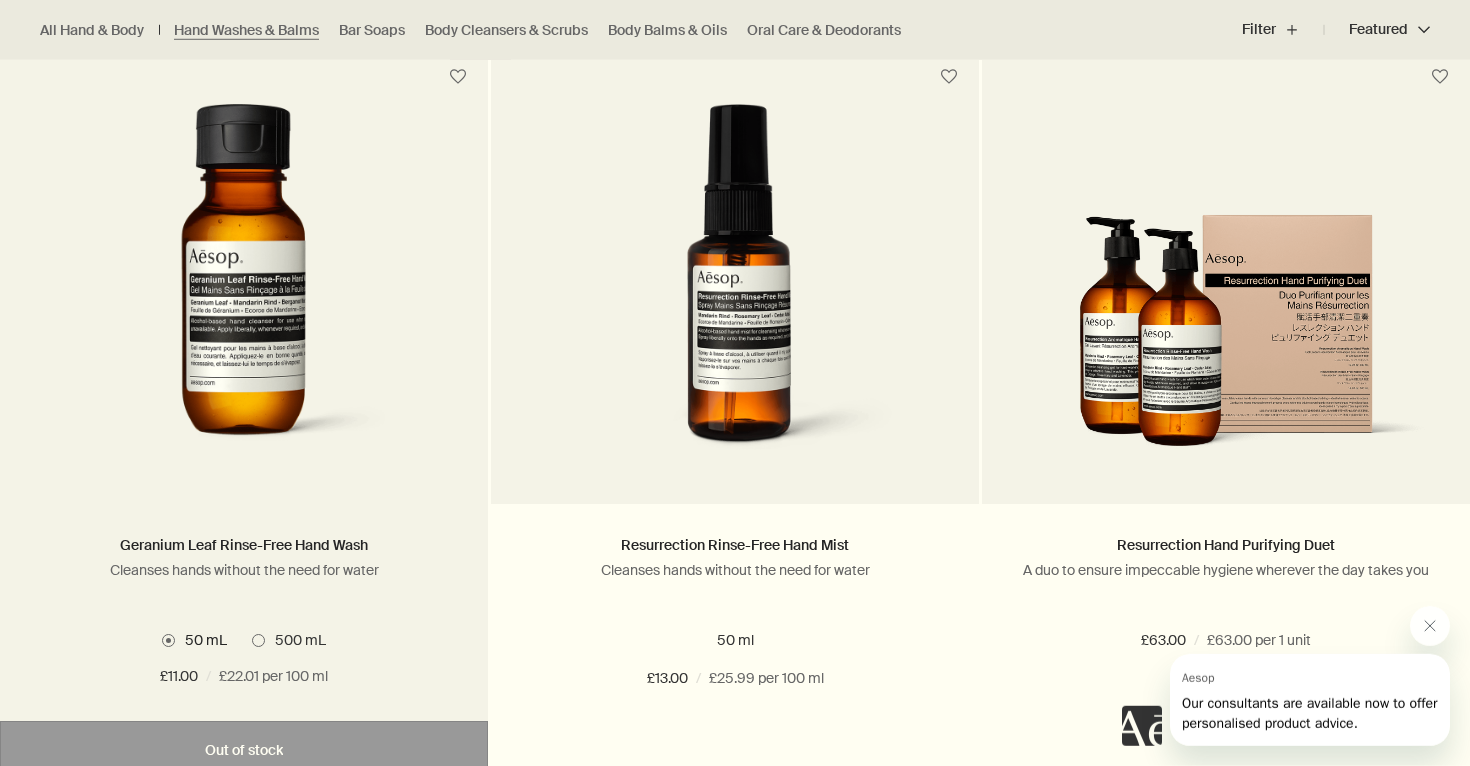 click at bounding box center (243, 289) 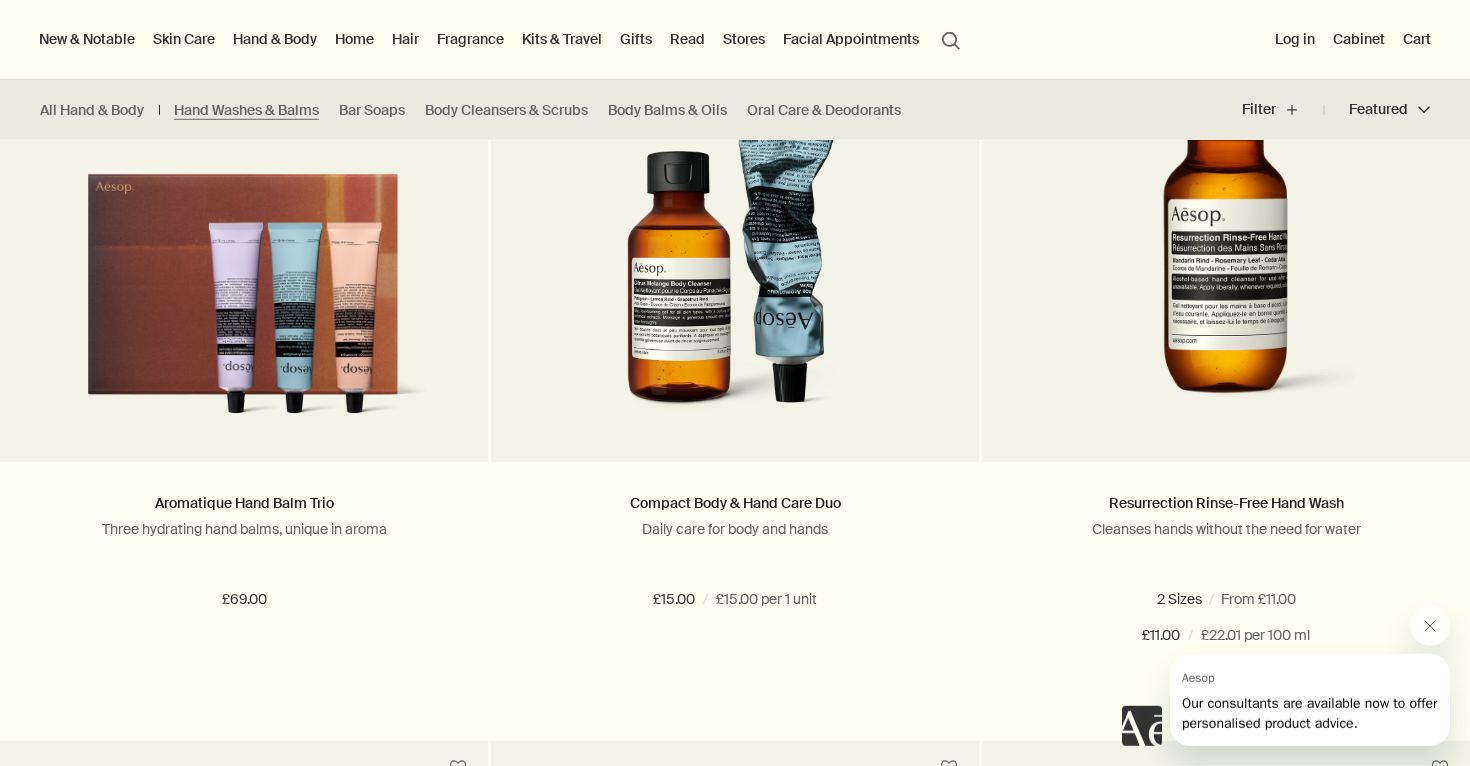 scroll, scrollTop: 3402, scrollLeft: 0, axis: vertical 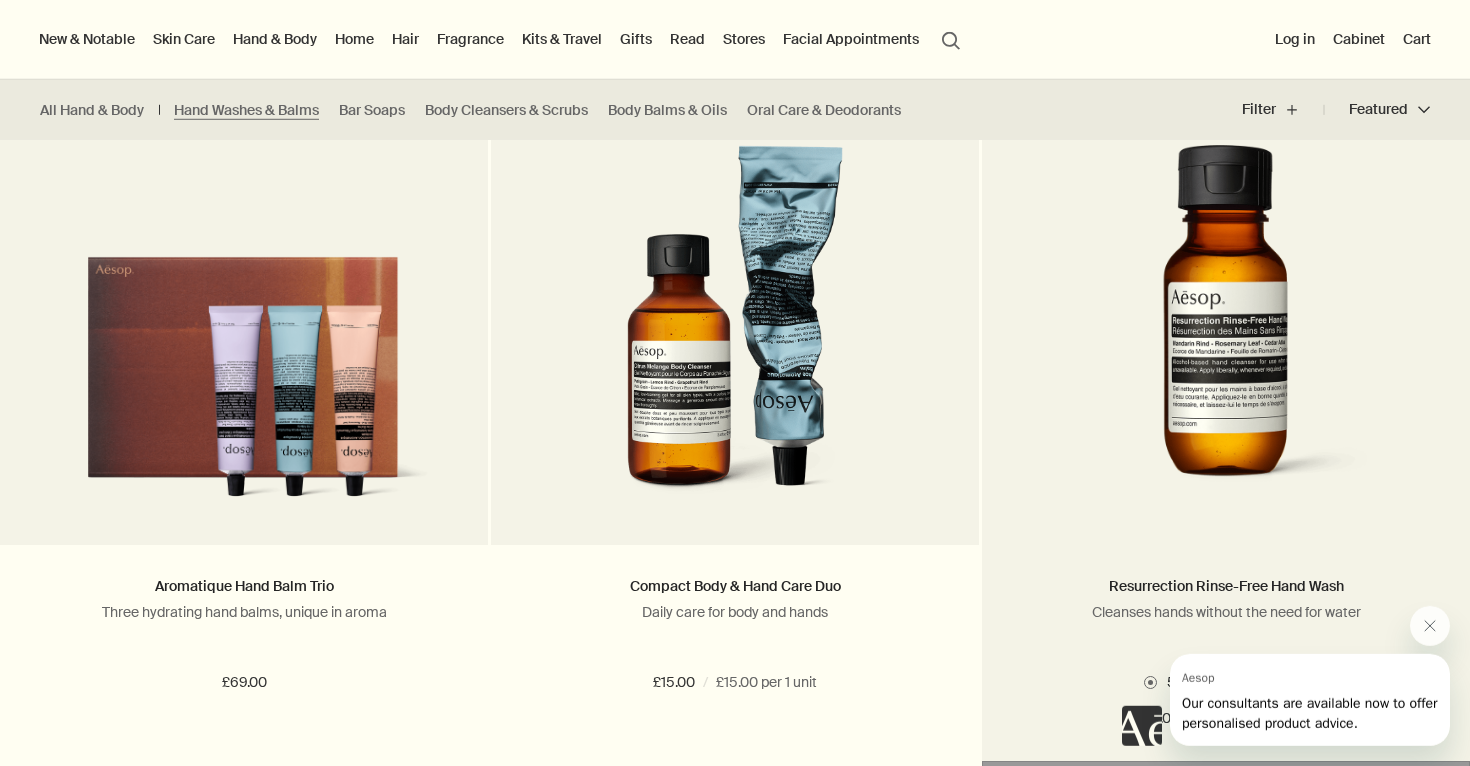click at bounding box center (1225, 330) 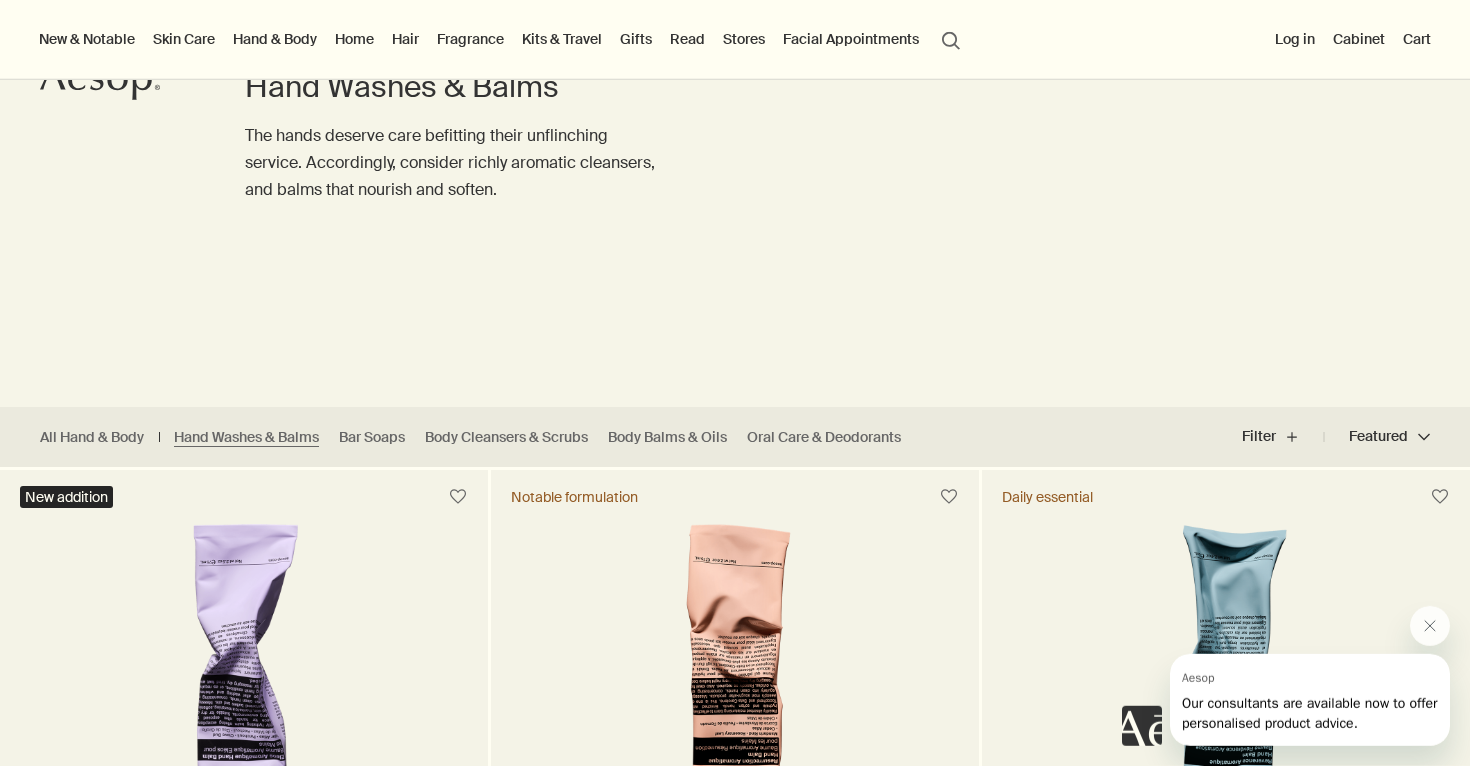 scroll, scrollTop: 0, scrollLeft: 0, axis: both 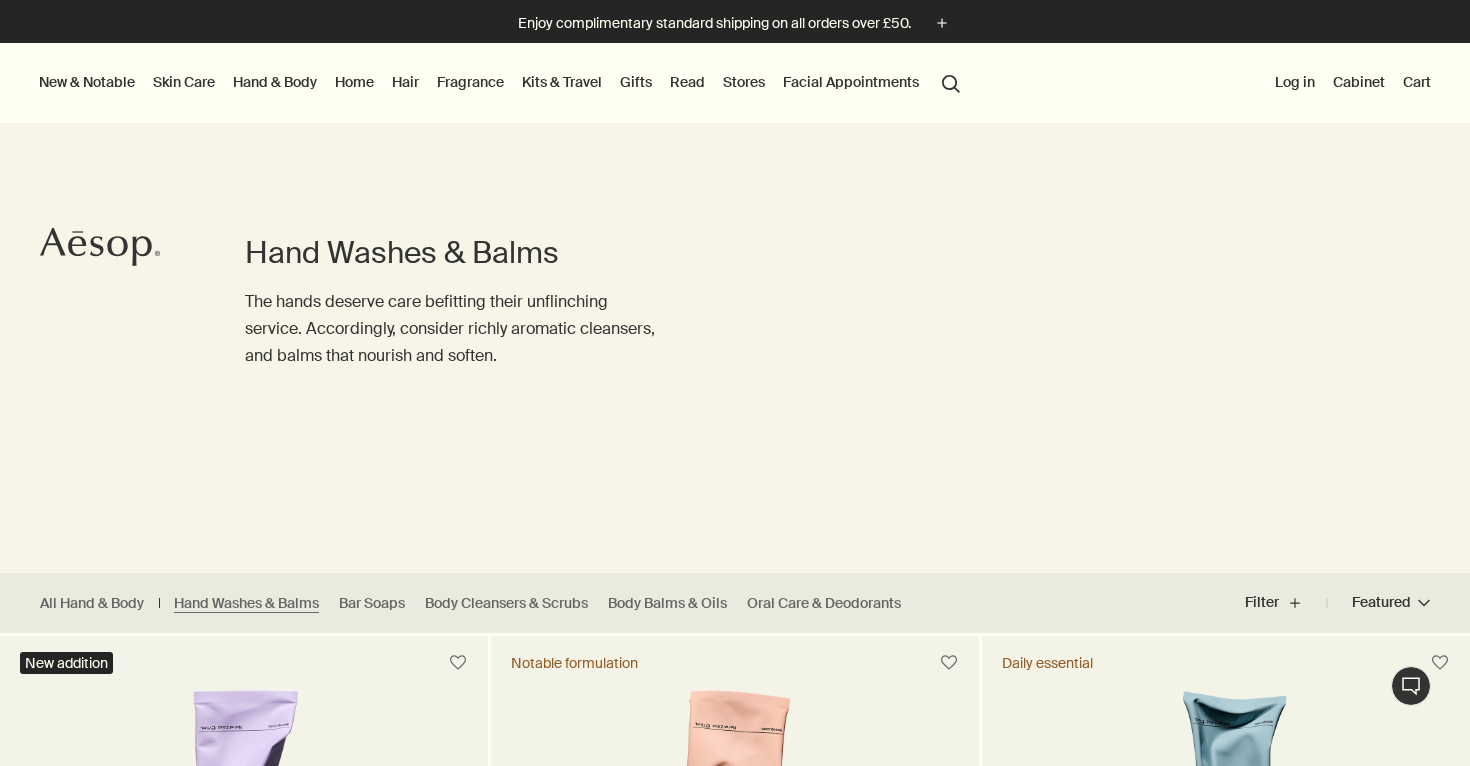 click on "Fragrance" at bounding box center [470, 82] 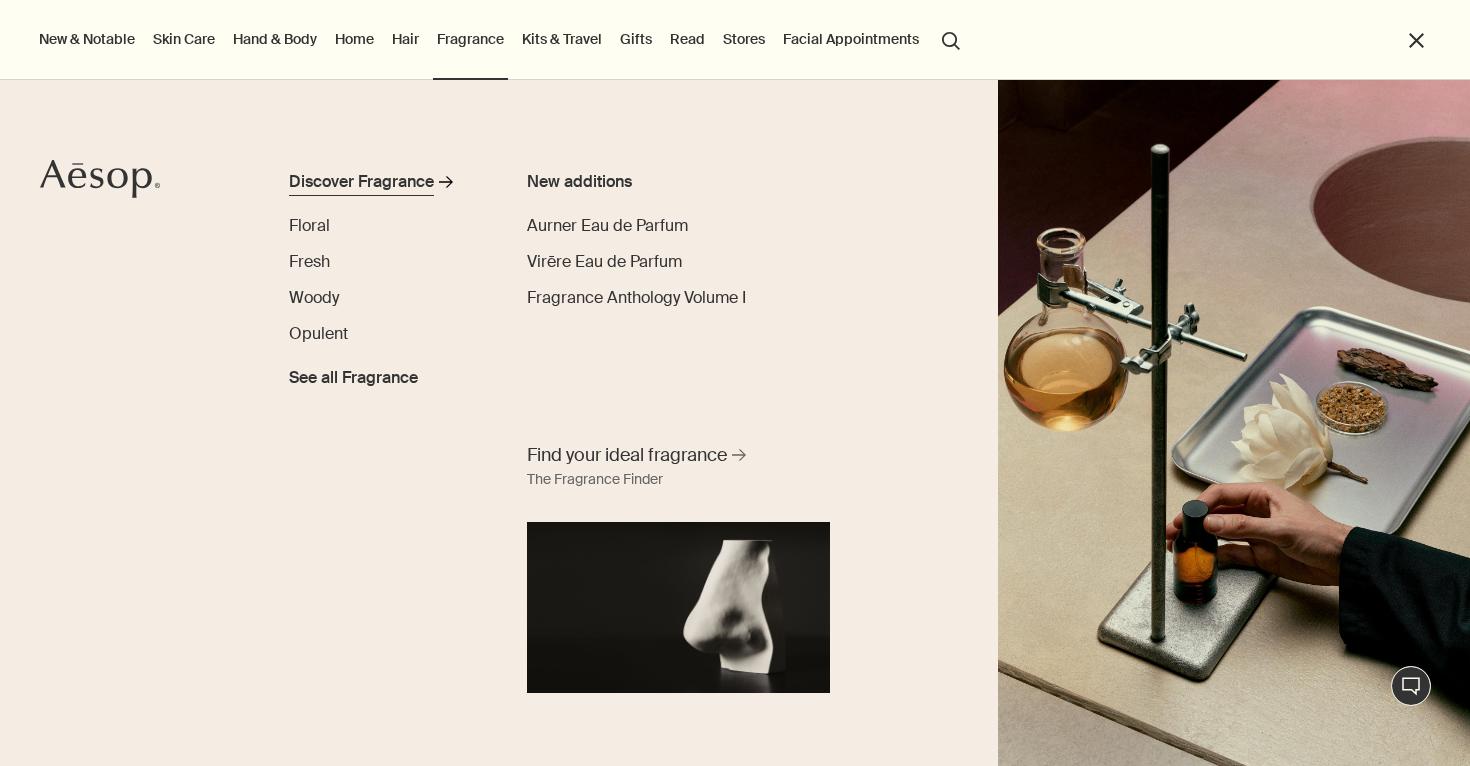 click on "Discover Fragrance" at bounding box center [361, 182] 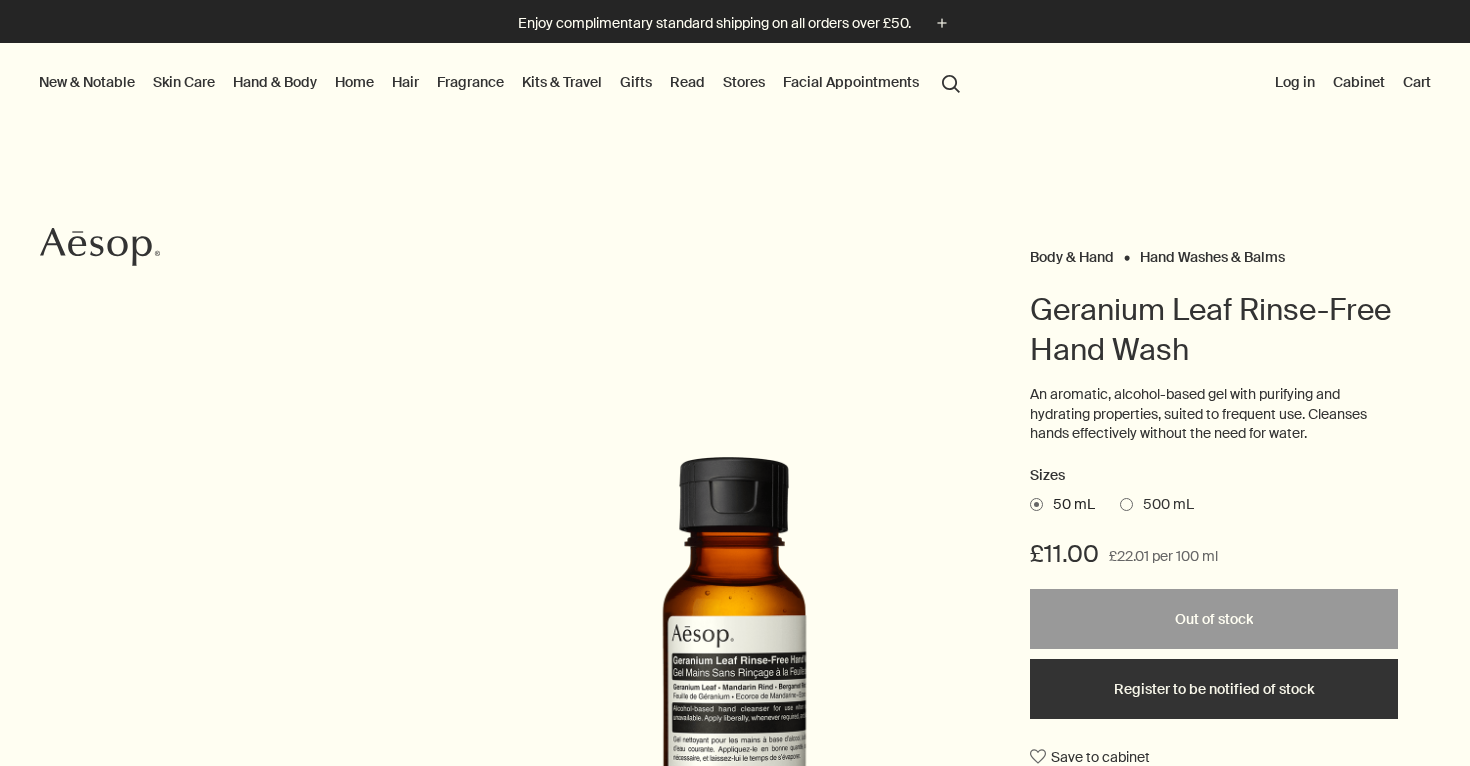 scroll, scrollTop: 0, scrollLeft: 0, axis: both 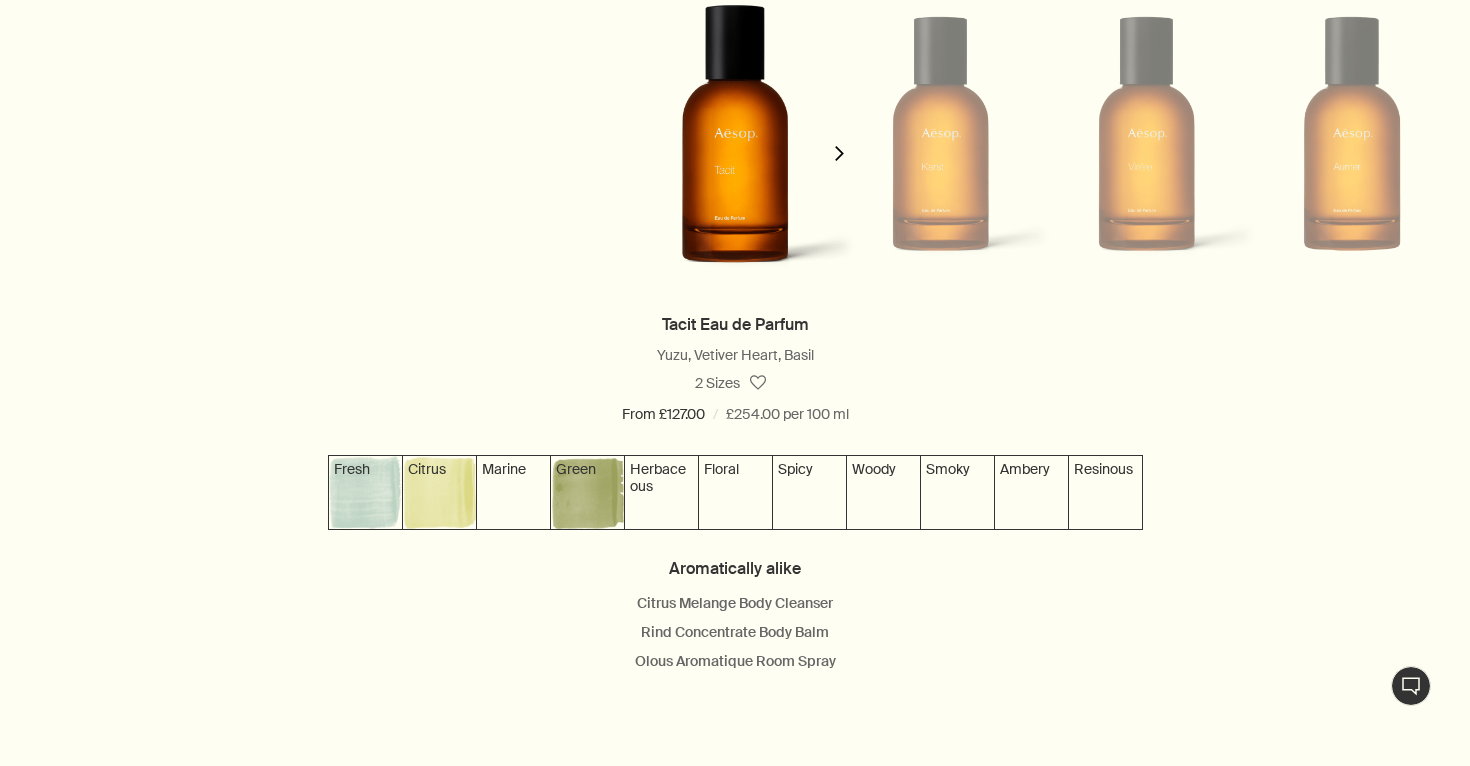 click at bounding box center [941, 133] 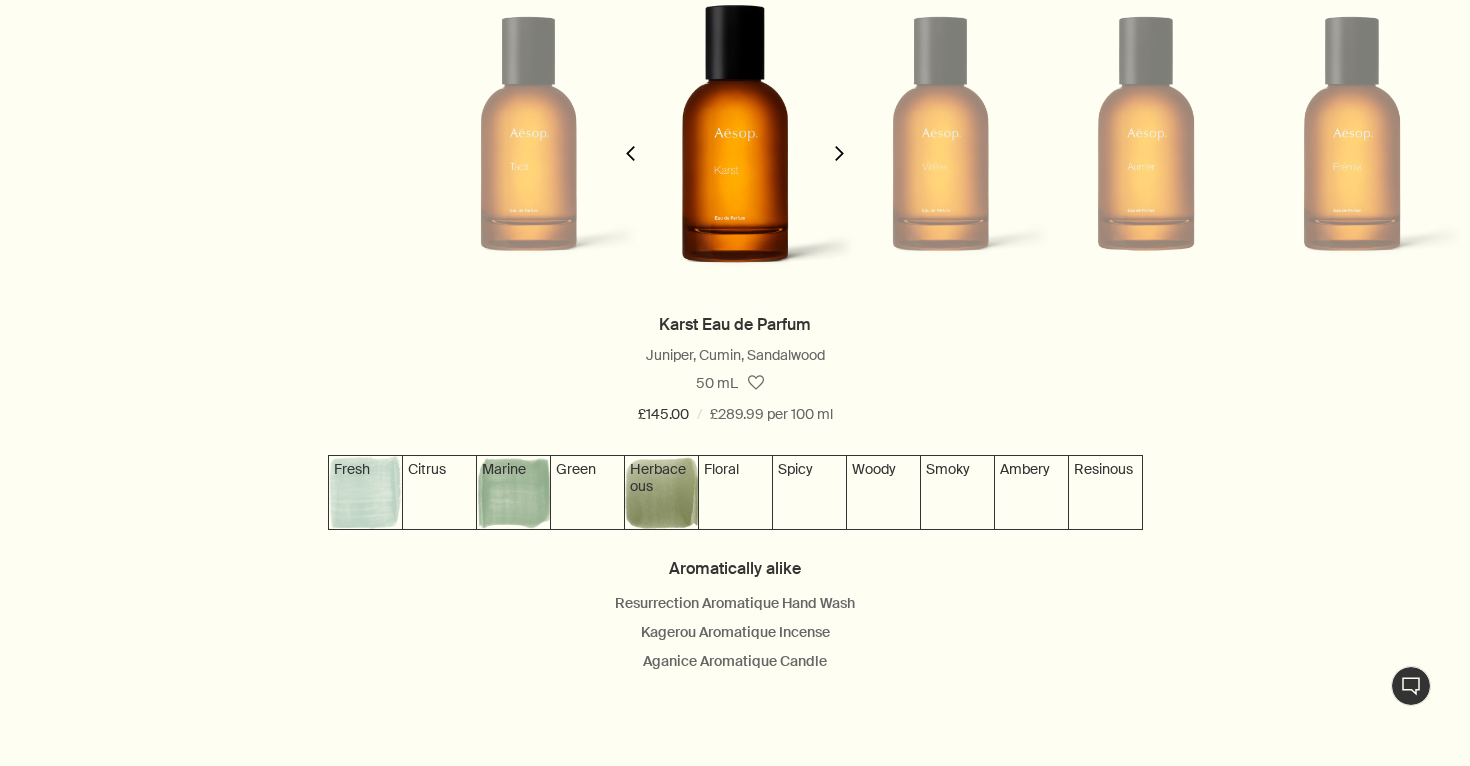 click on "chevron" at bounding box center [840, 141] 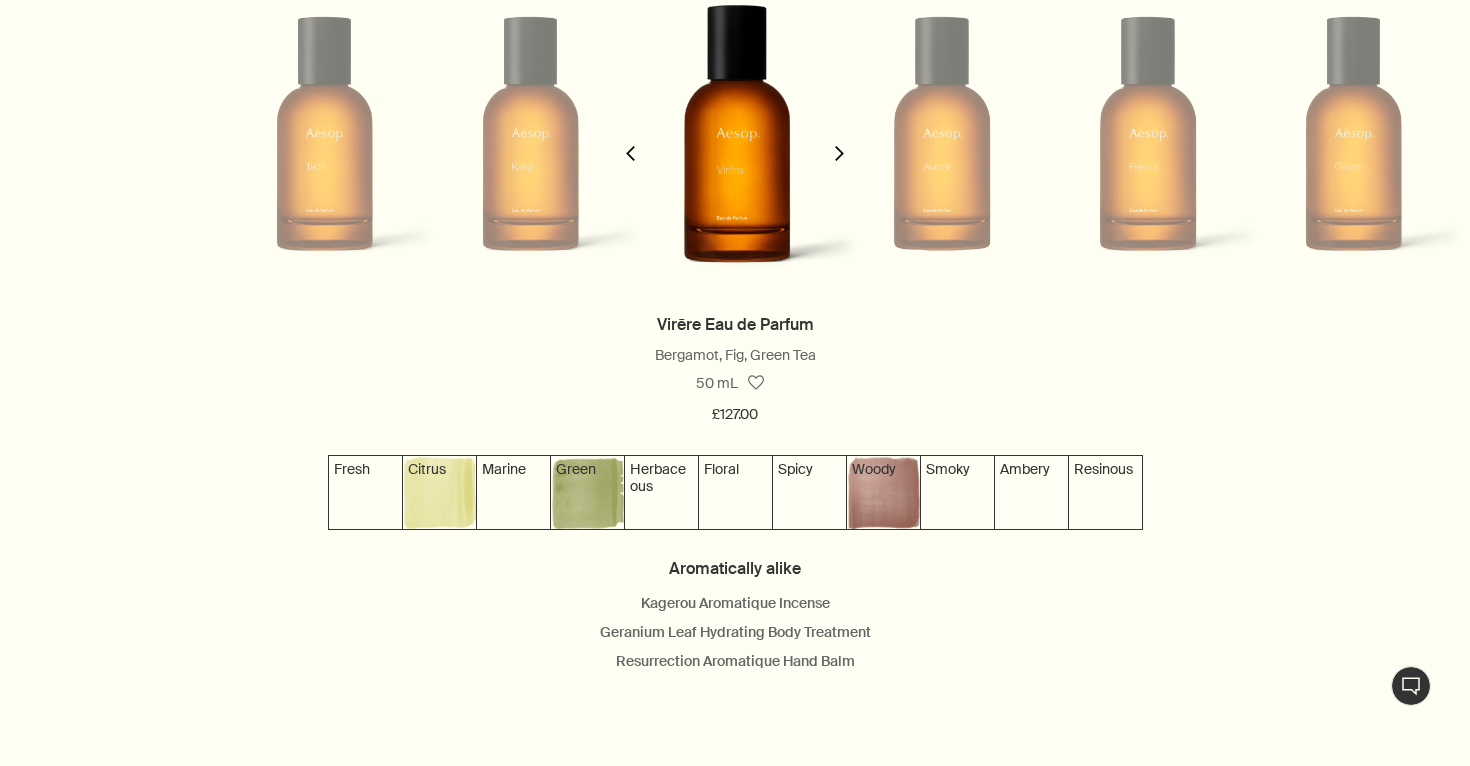 scroll, scrollTop: 0, scrollLeft: 412, axis: horizontal 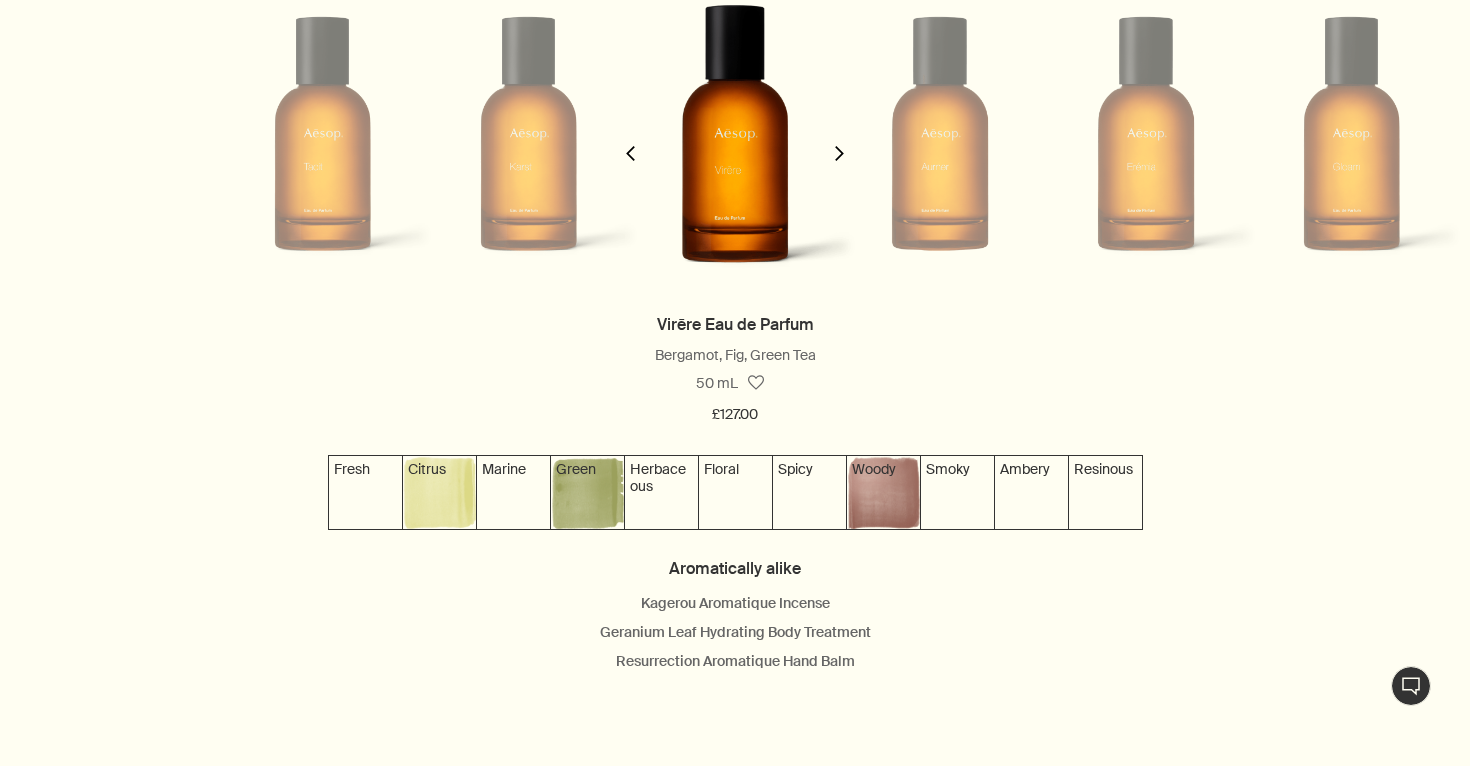 click on "chevron" 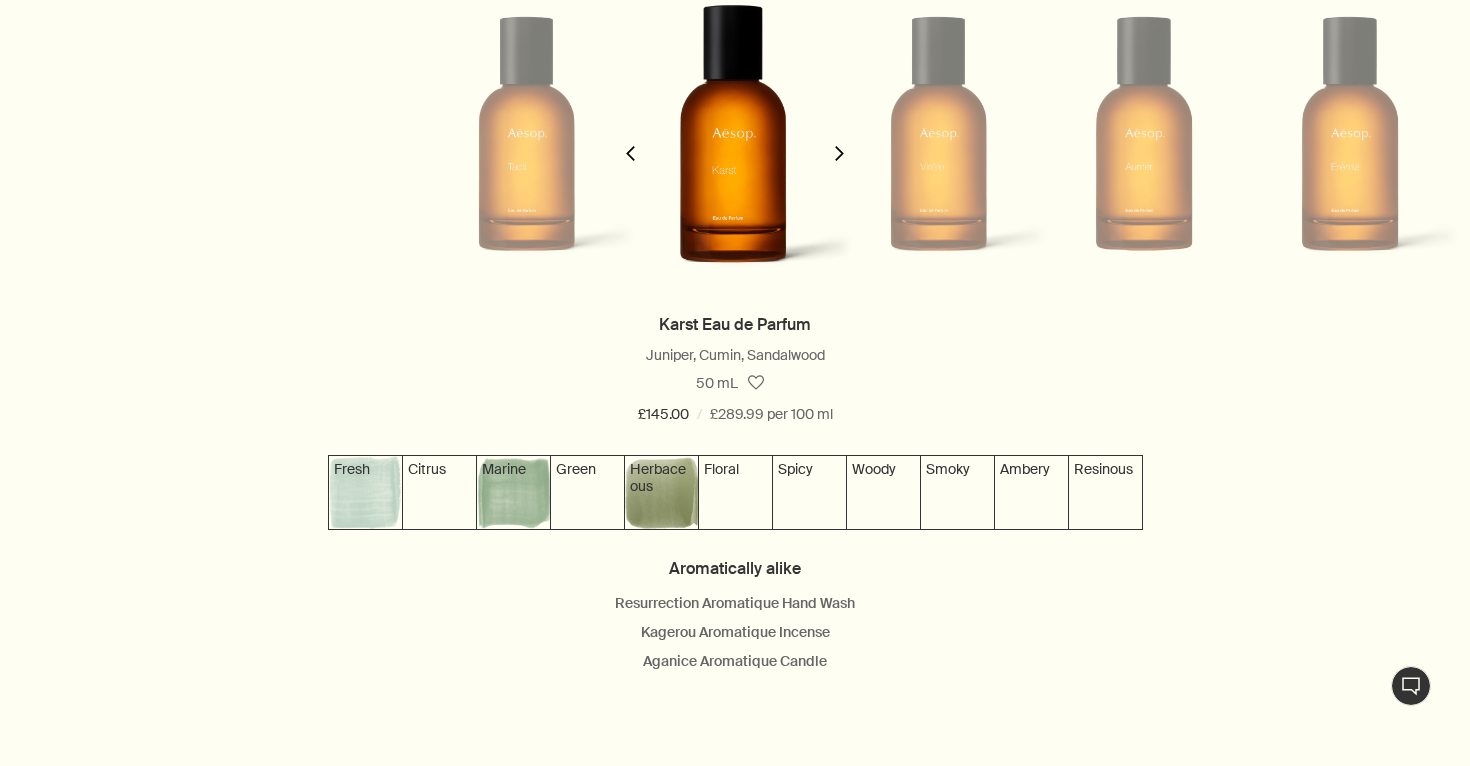 scroll, scrollTop: 0, scrollLeft: 206, axis: horizontal 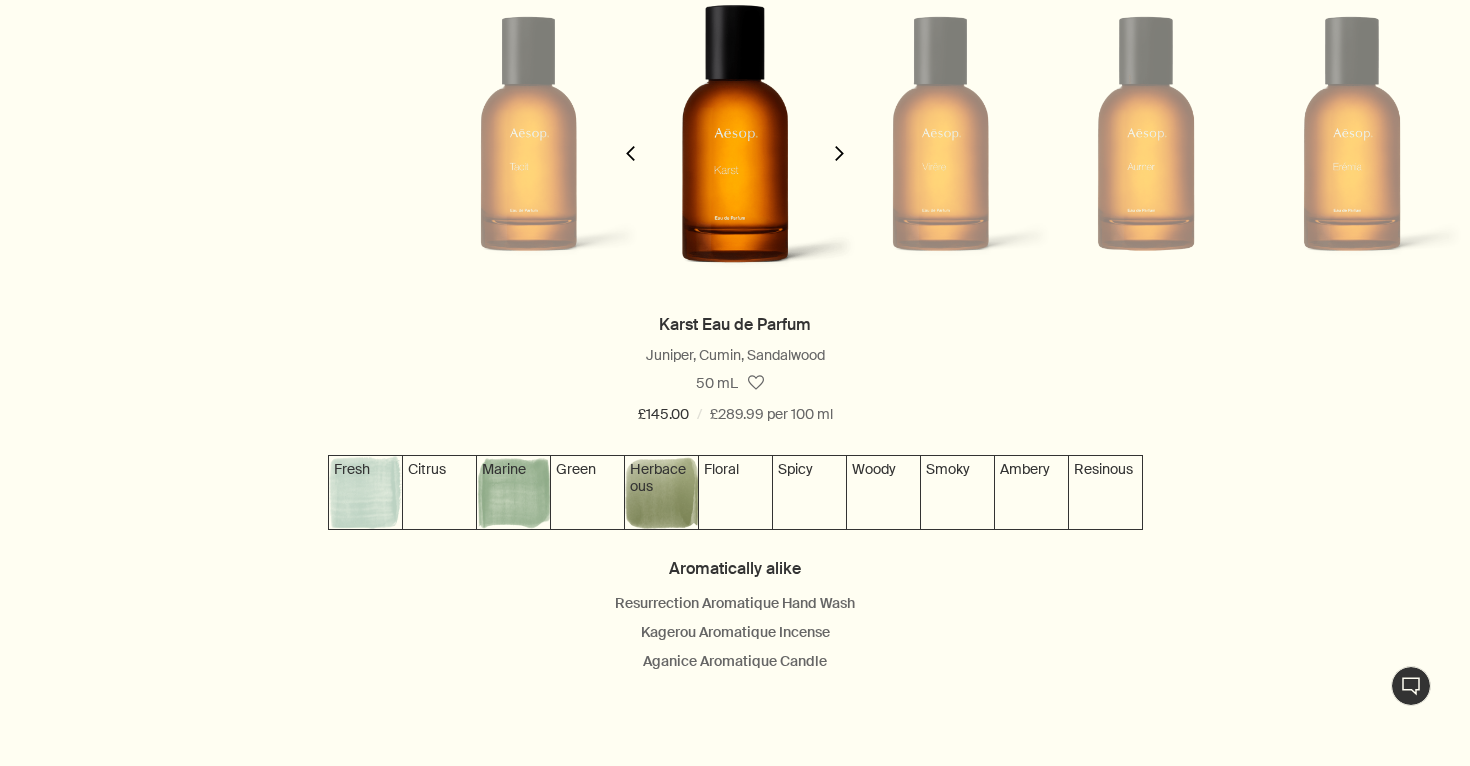click on "chevron" 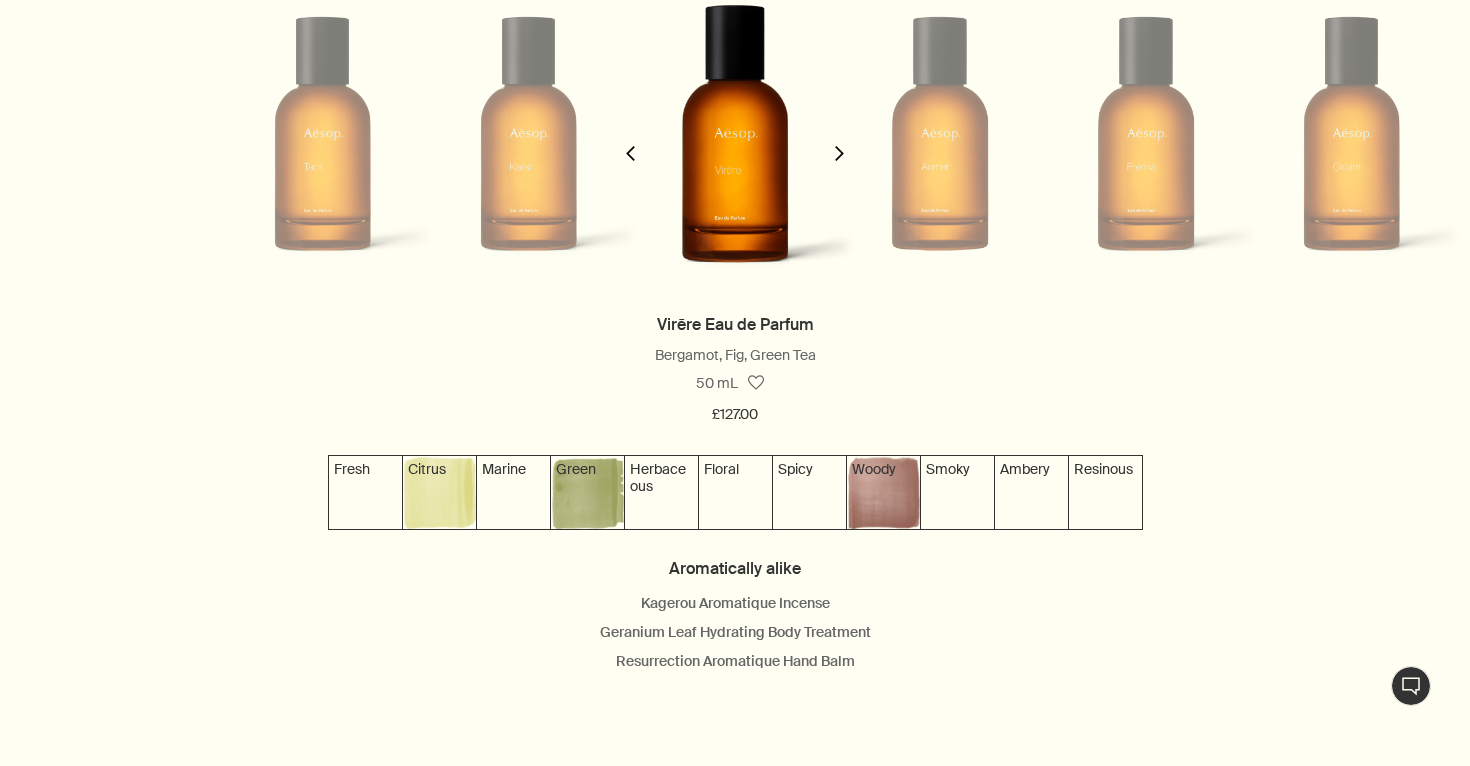click on "chevron" 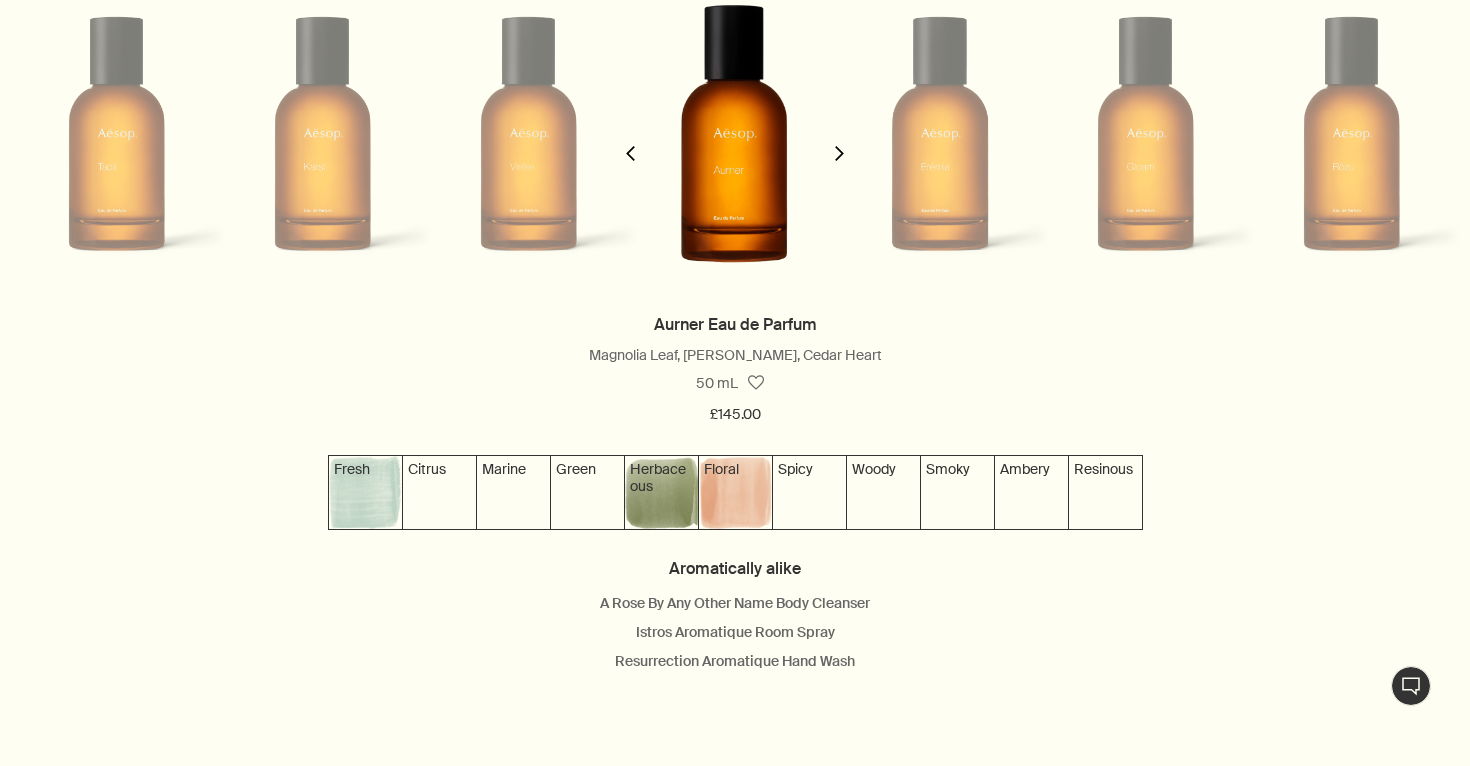 click on "chevron" 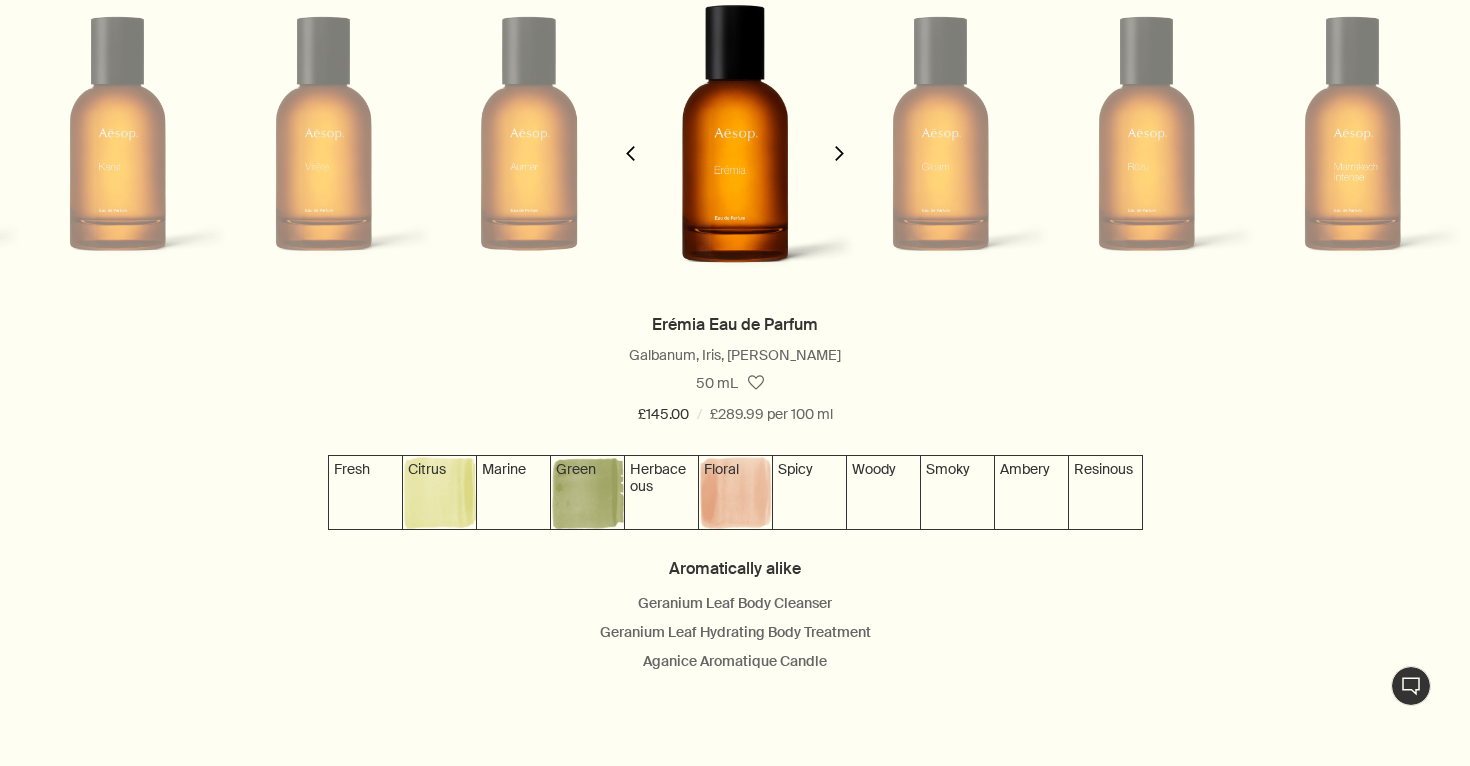 scroll, scrollTop: 0, scrollLeft: 823, axis: horizontal 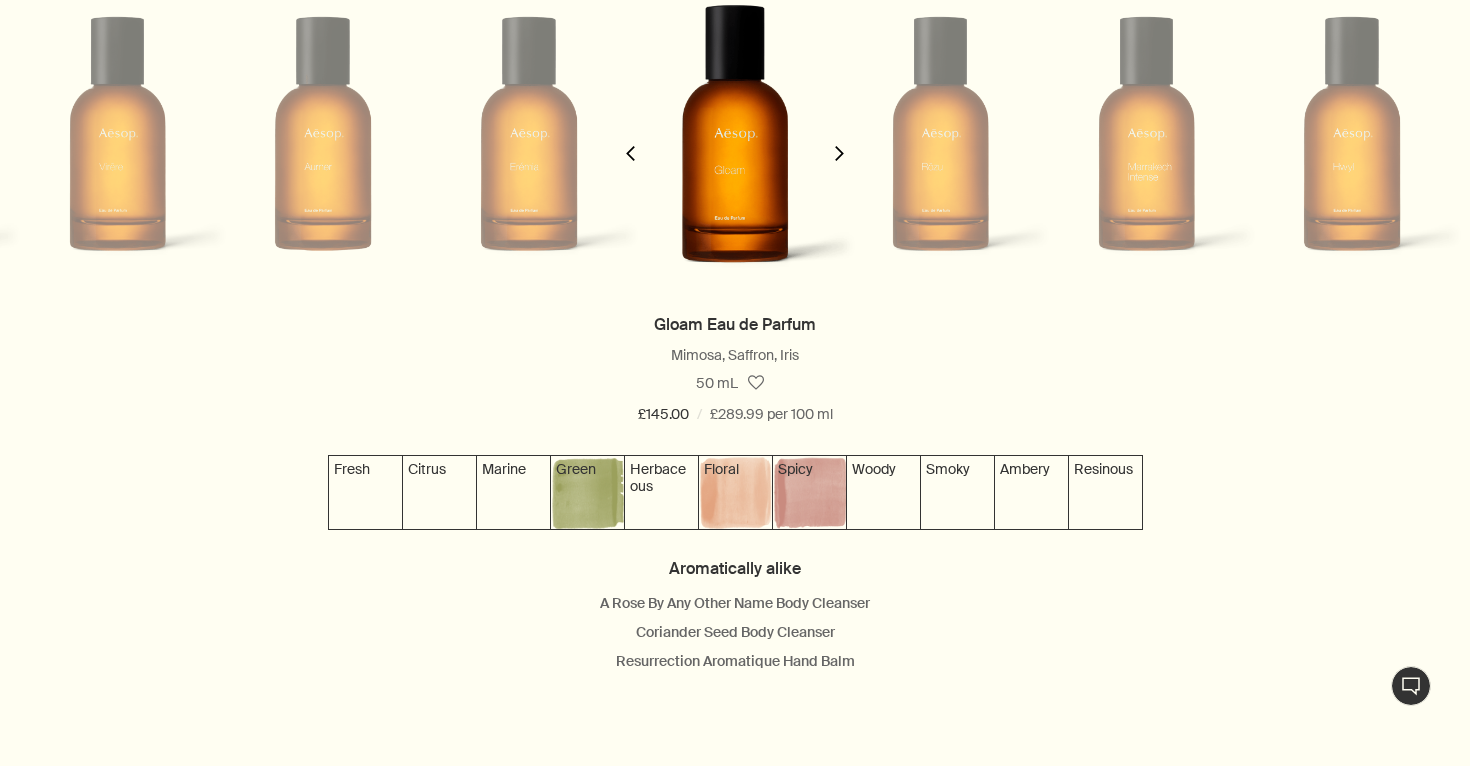 click on "chevron" 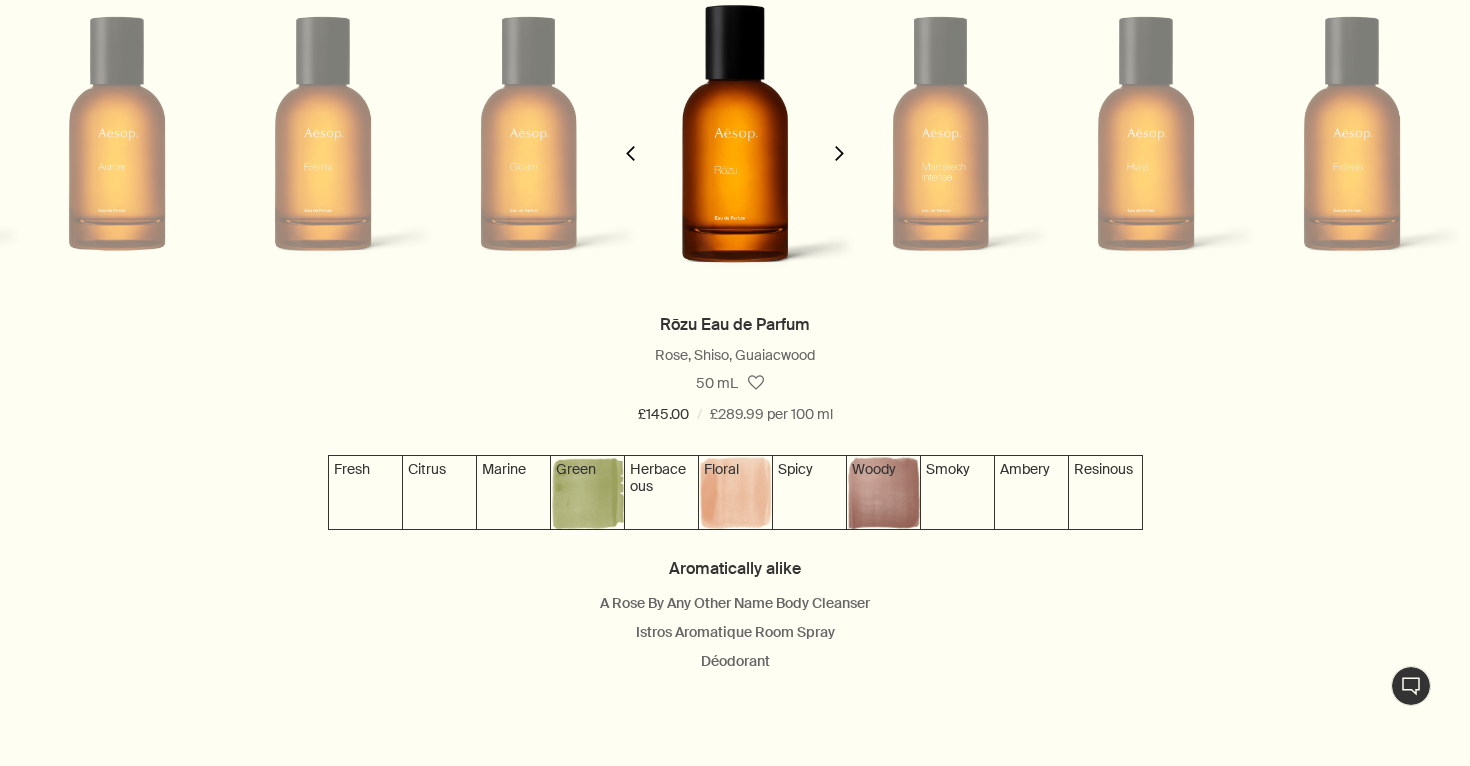 click on "chevron" 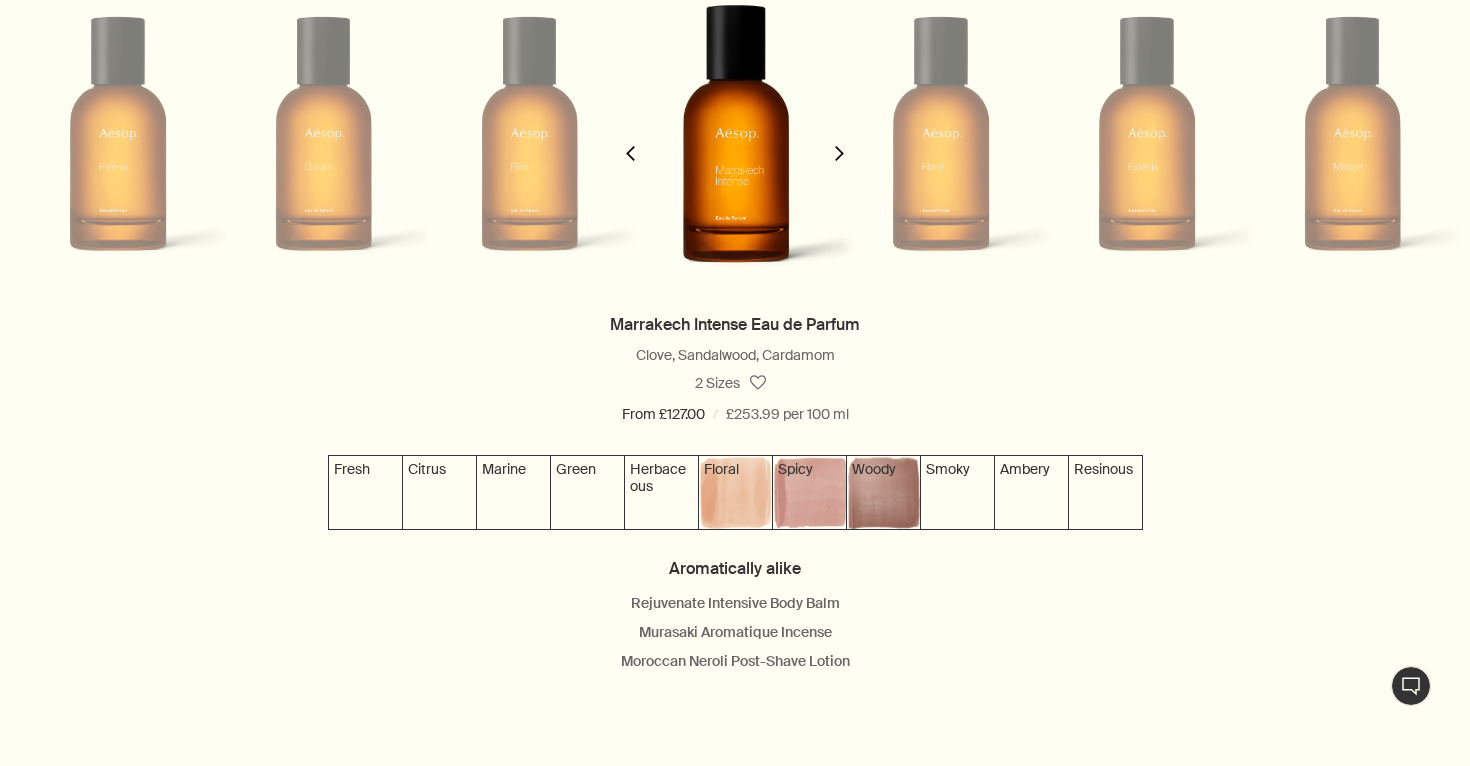 scroll, scrollTop: 0, scrollLeft: 1441, axis: horizontal 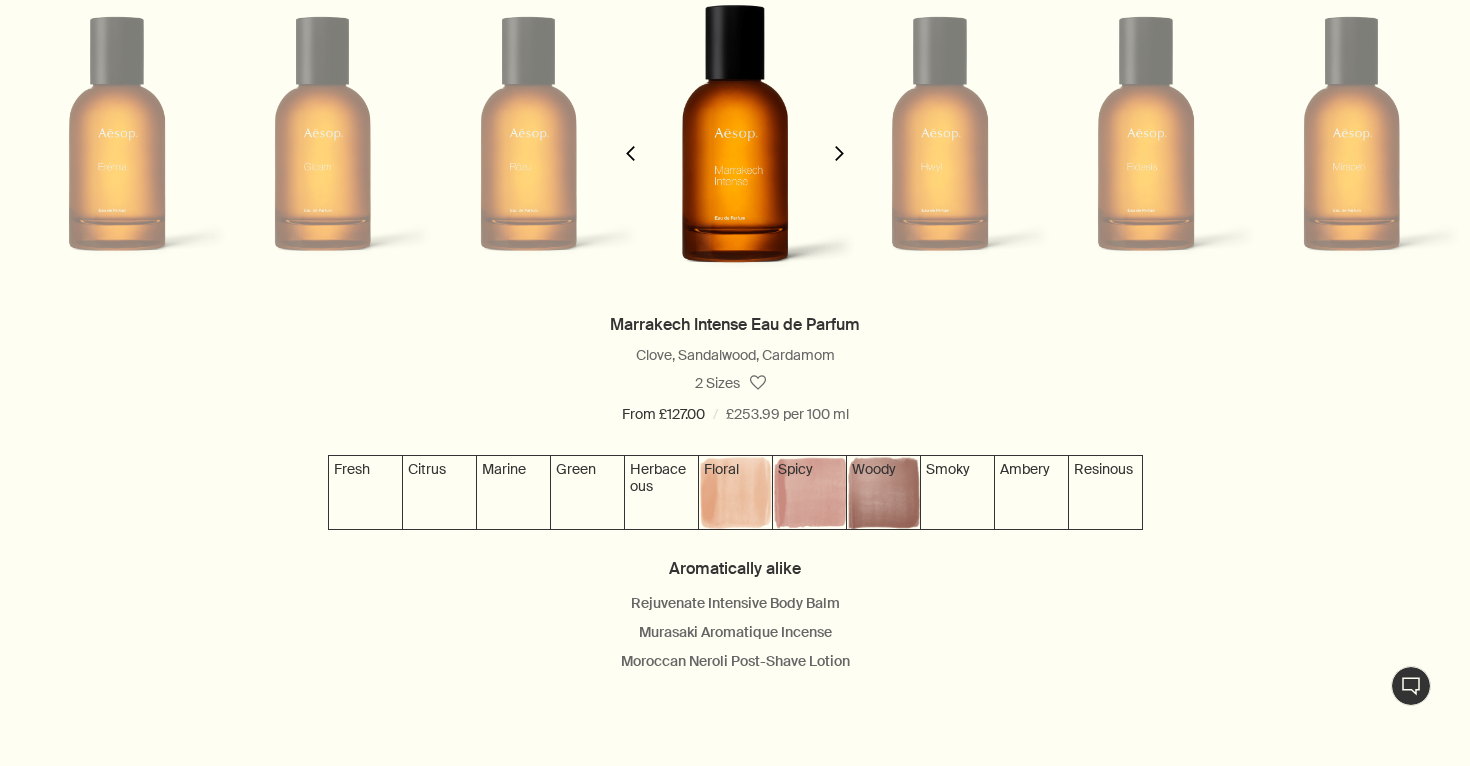 click on "chevron" 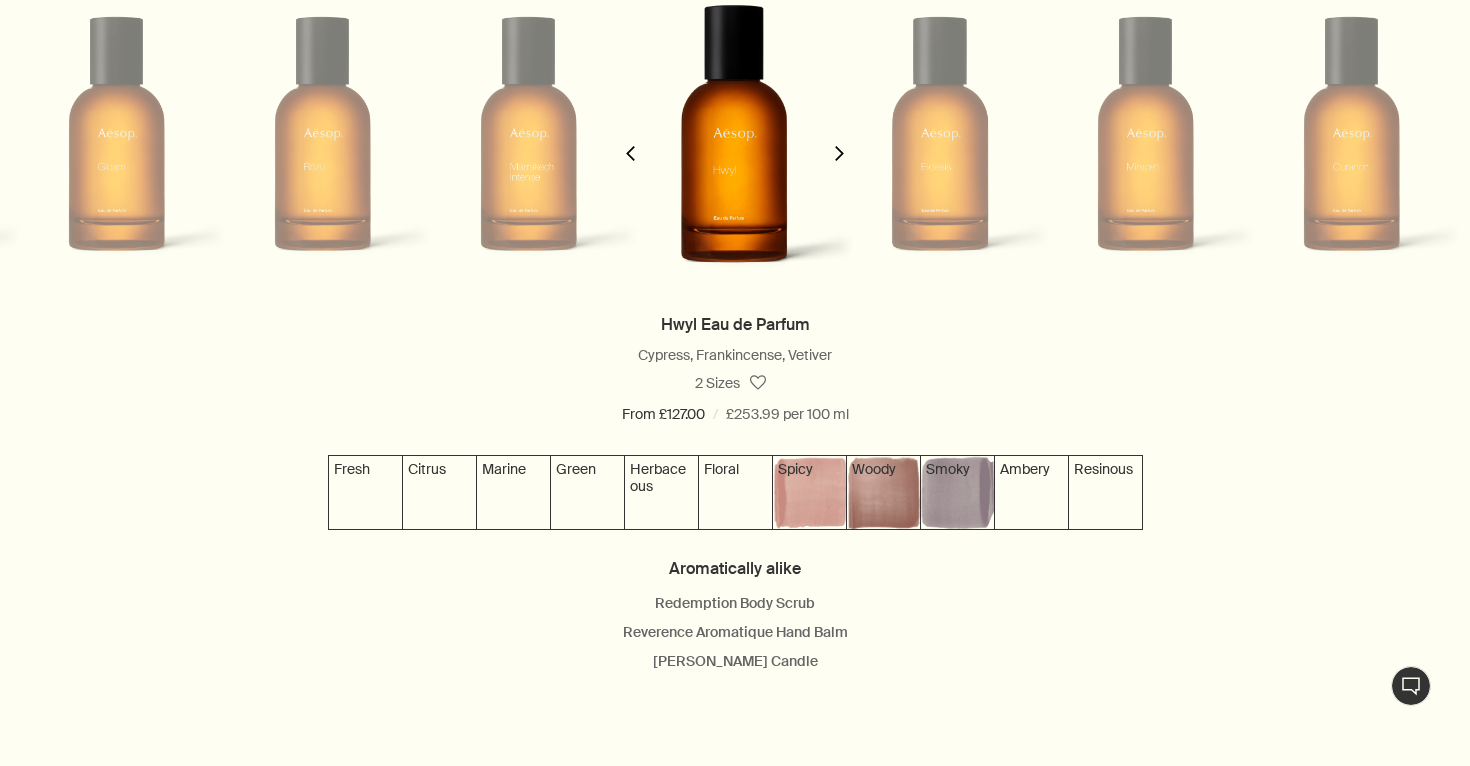 click on "chevron" 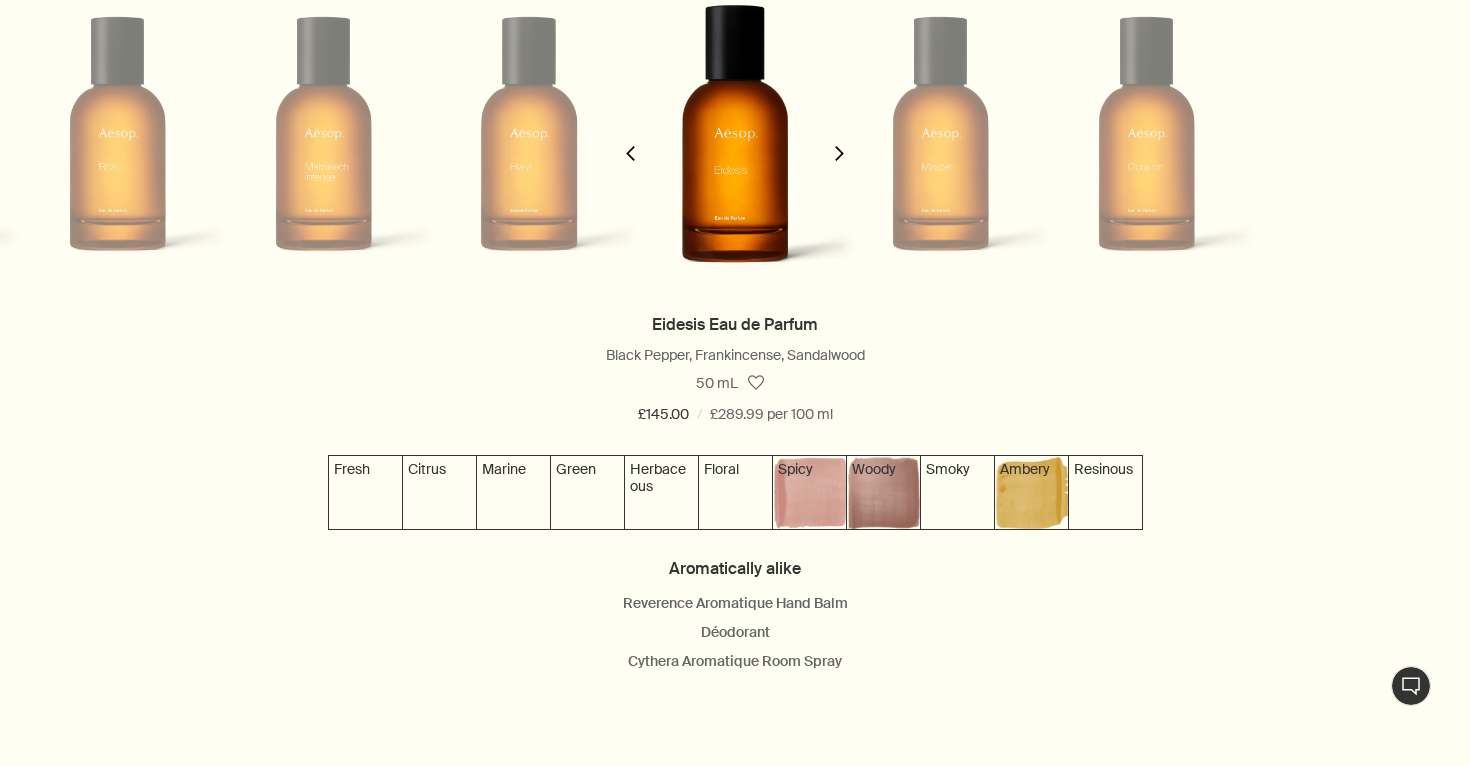 click on "chevron" 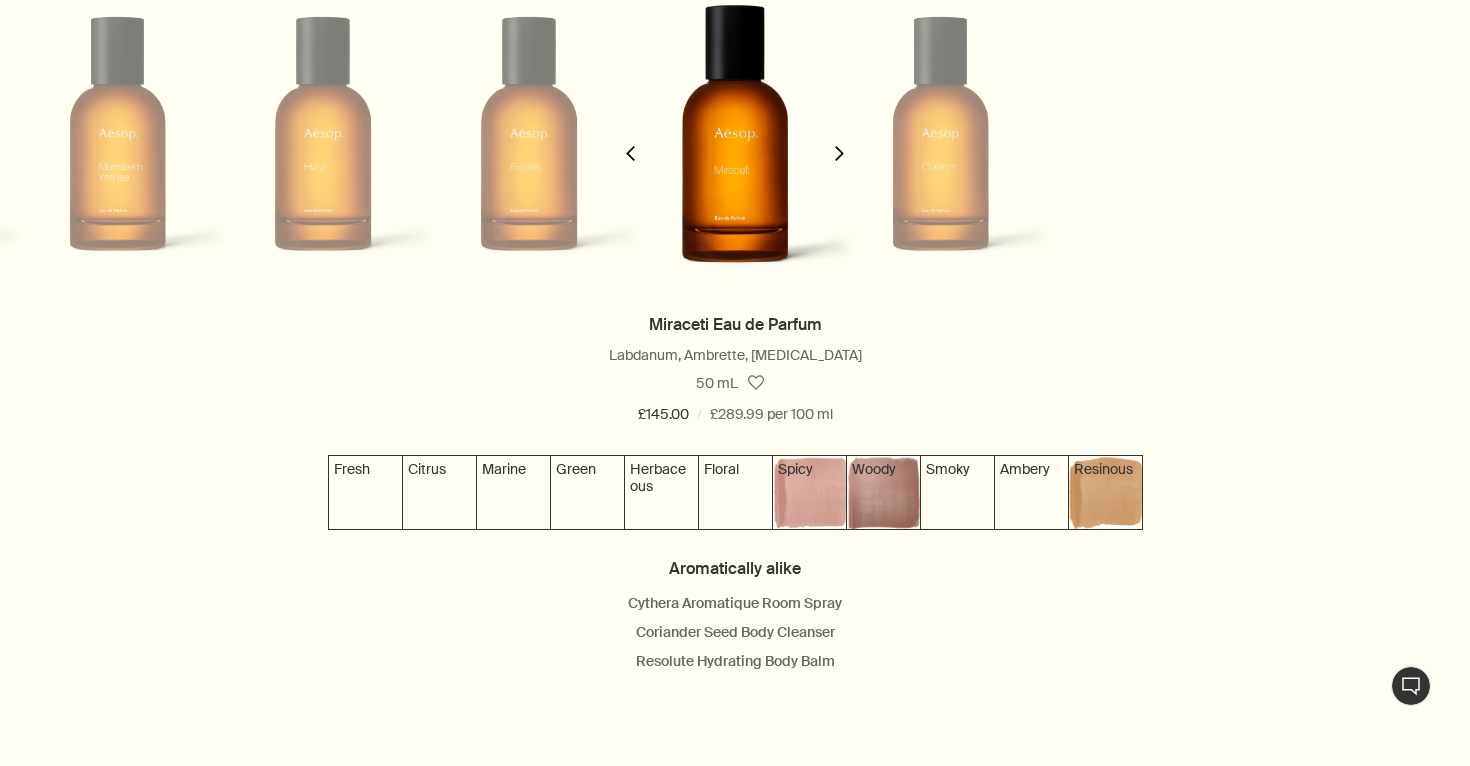 click on "chevron" 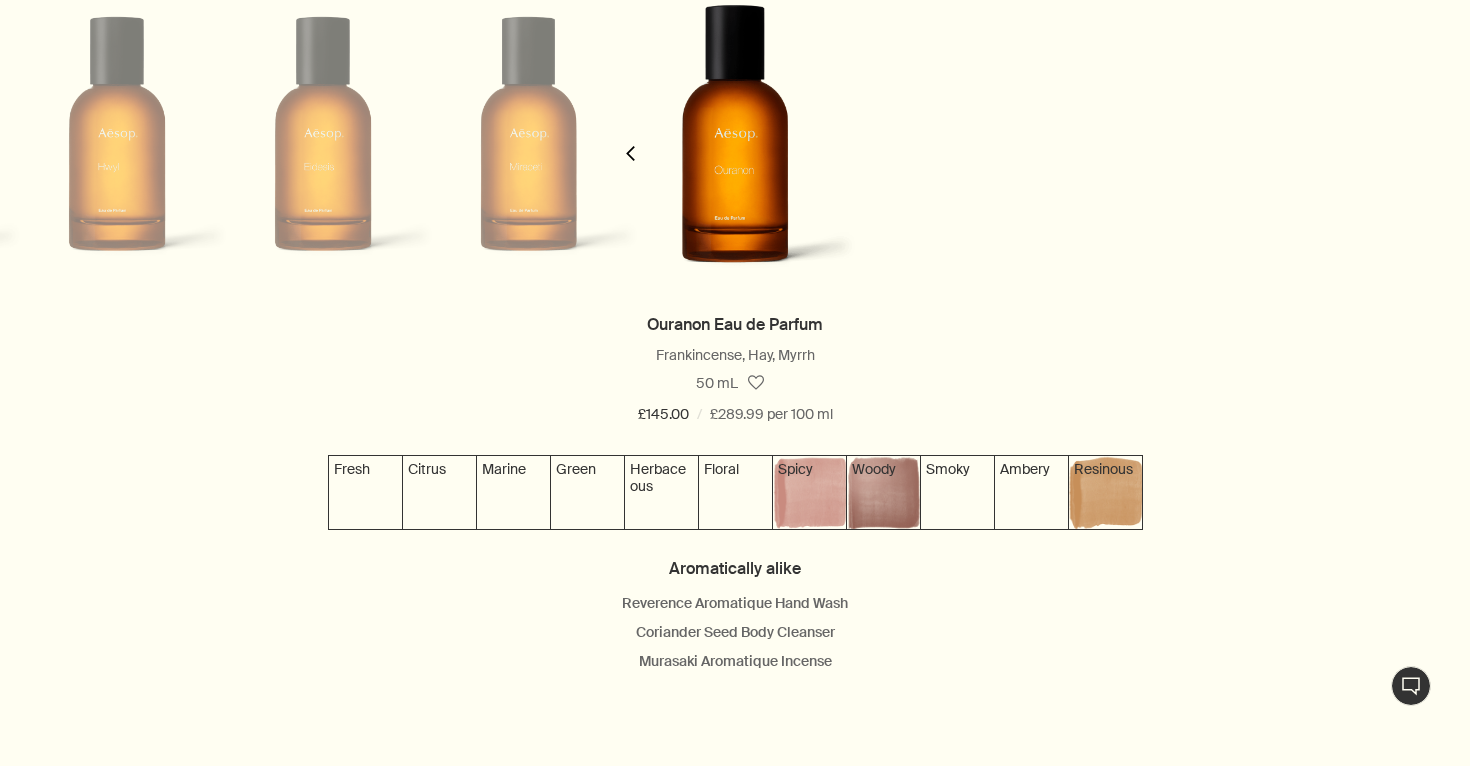 scroll, scrollTop: 0, scrollLeft: 2264, axis: horizontal 